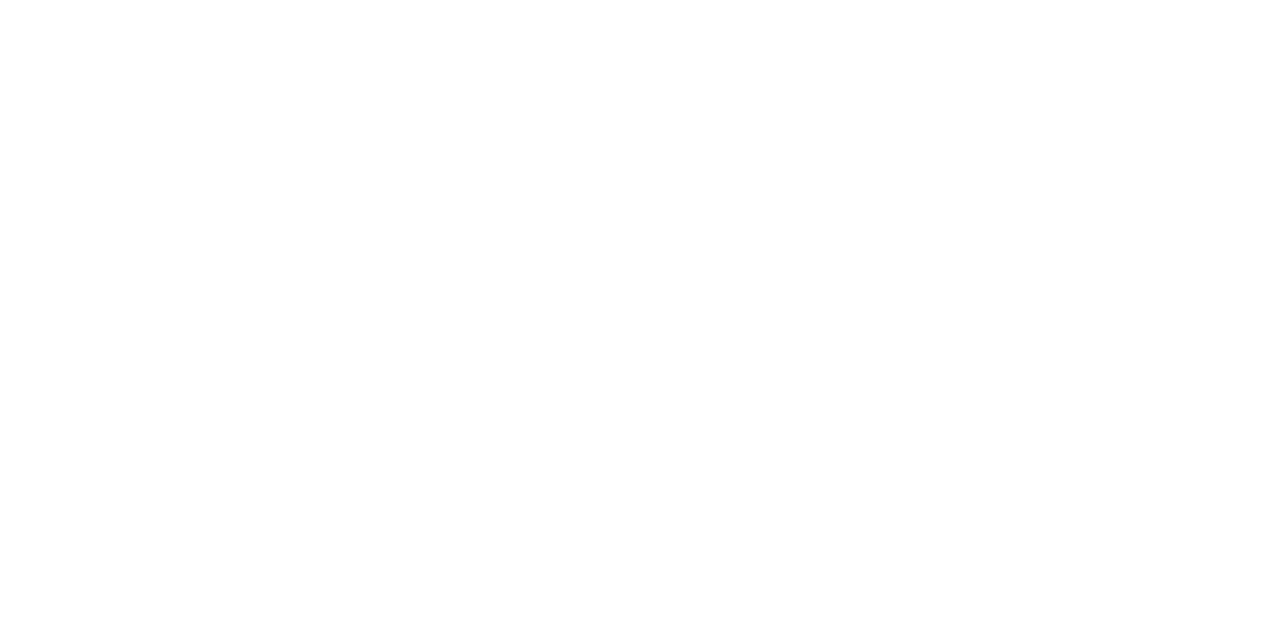 scroll, scrollTop: 0, scrollLeft: 0, axis: both 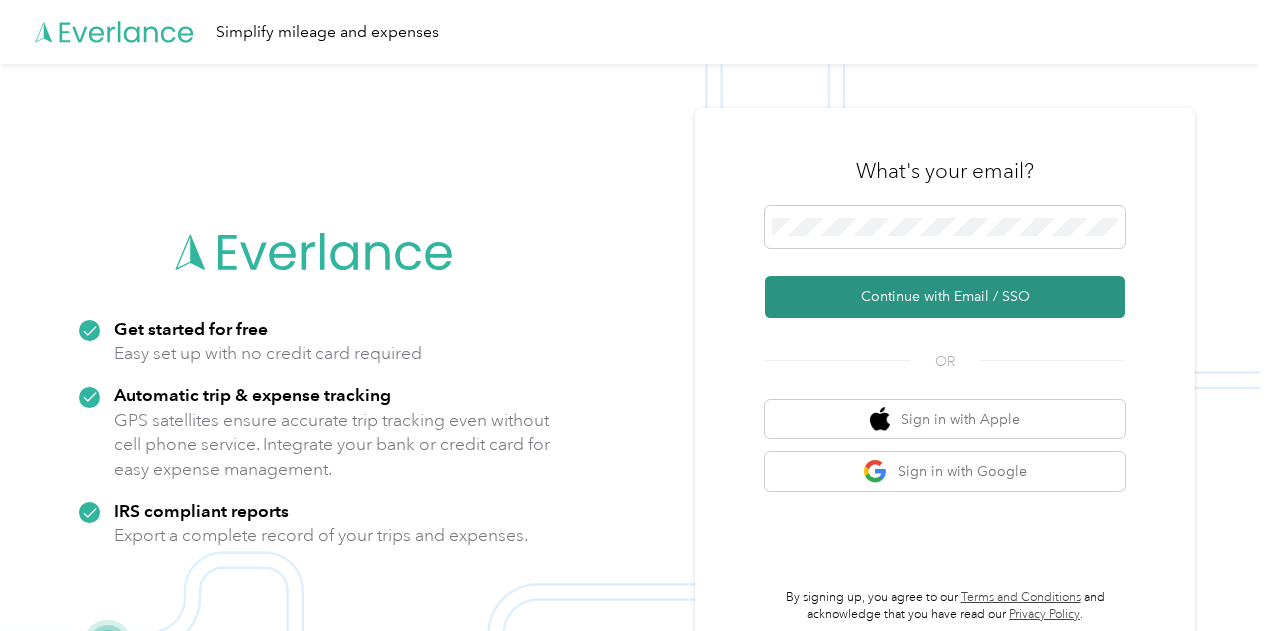 click on "Continue with Email / SSO" at bounding box center [945, 297] 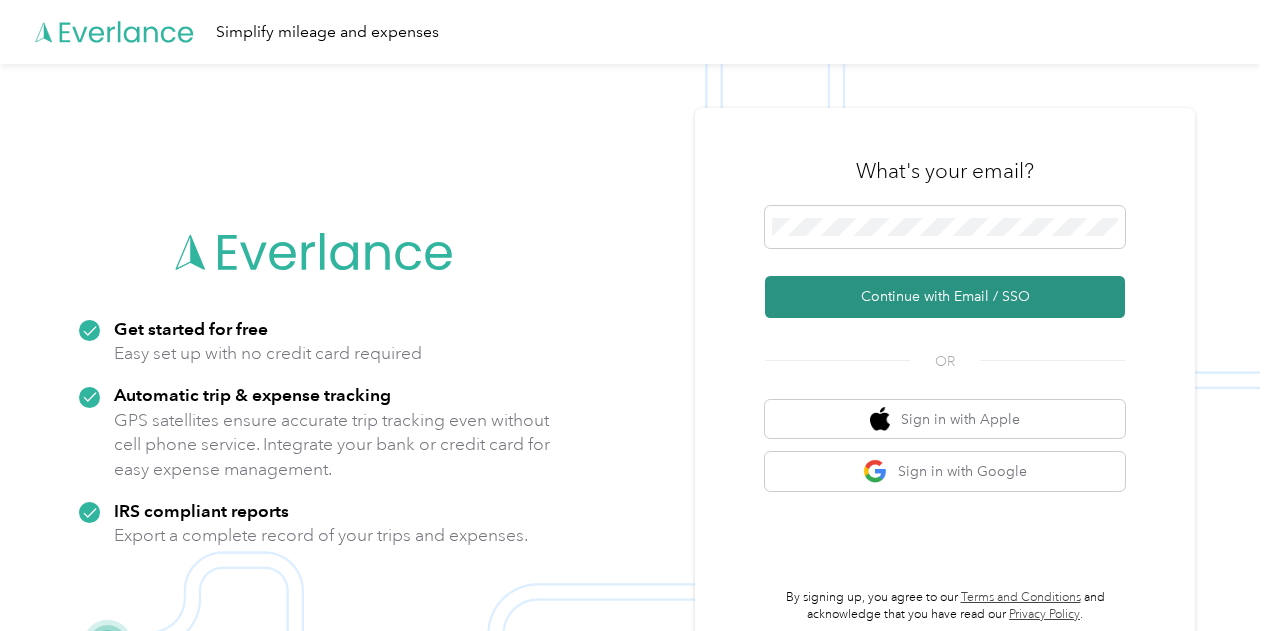 click on "Continue with Email / SSO" at bounding box center [945, 297] 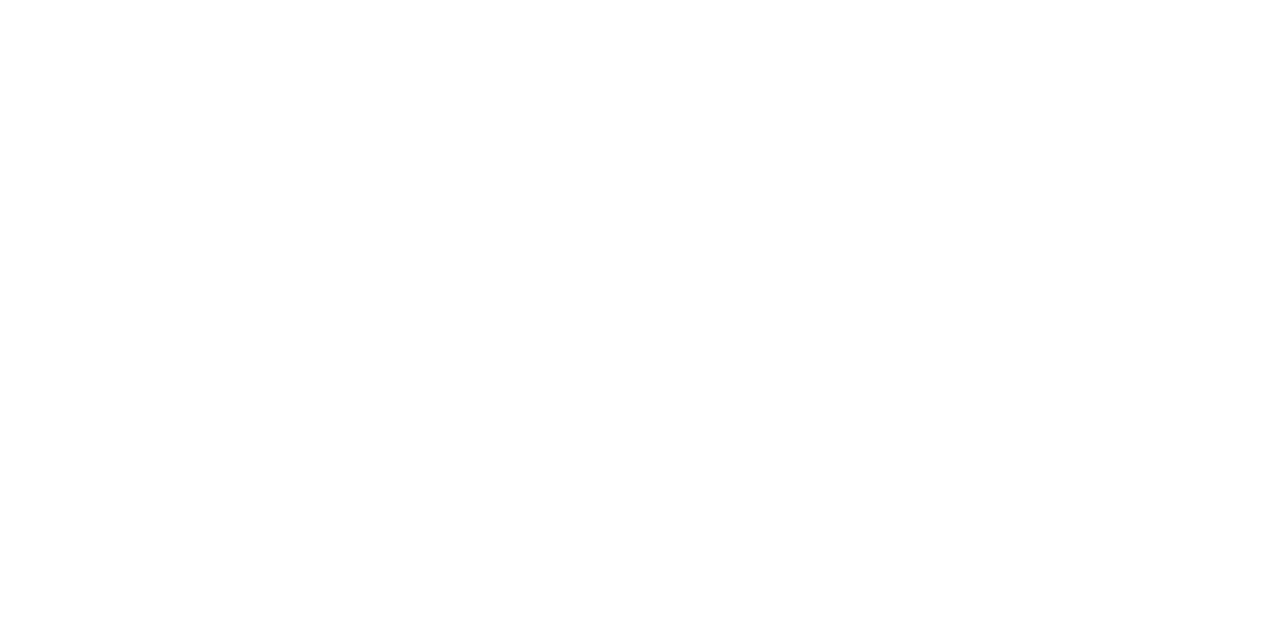 scroll, scrollTop: 0, scrollLeft: 0, axis: both 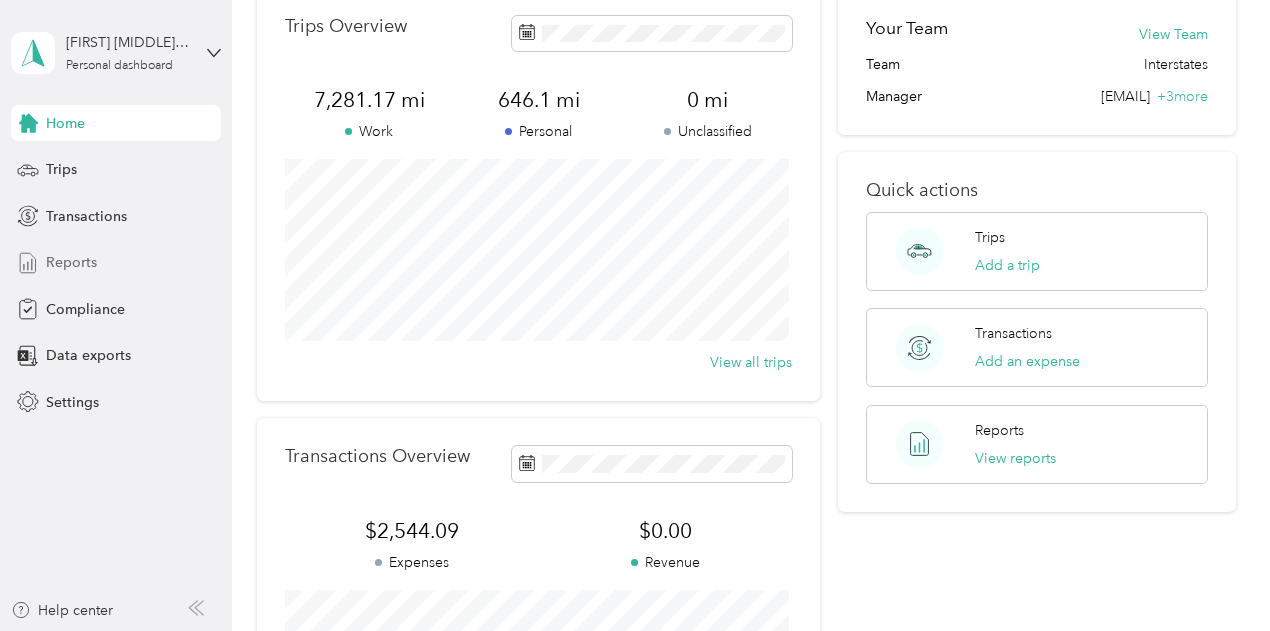 click on "Reports" at bounding box center [71, 262] 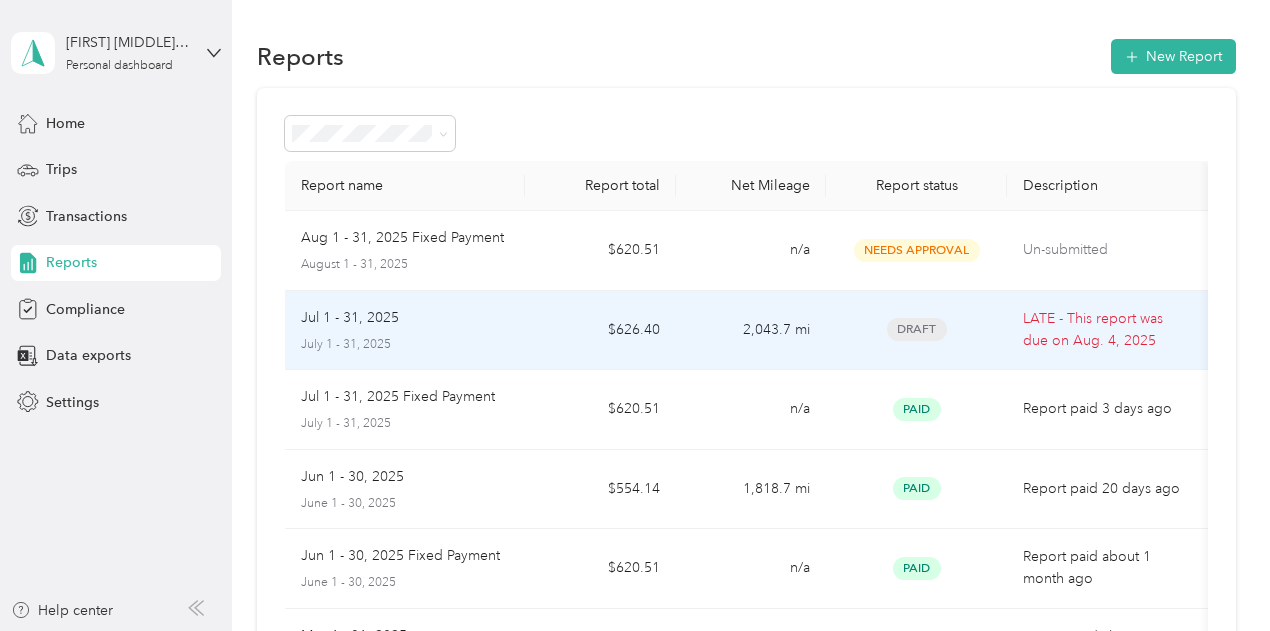 click on "Jul 1 - 31, 2025" at bounding box center (350, 318) 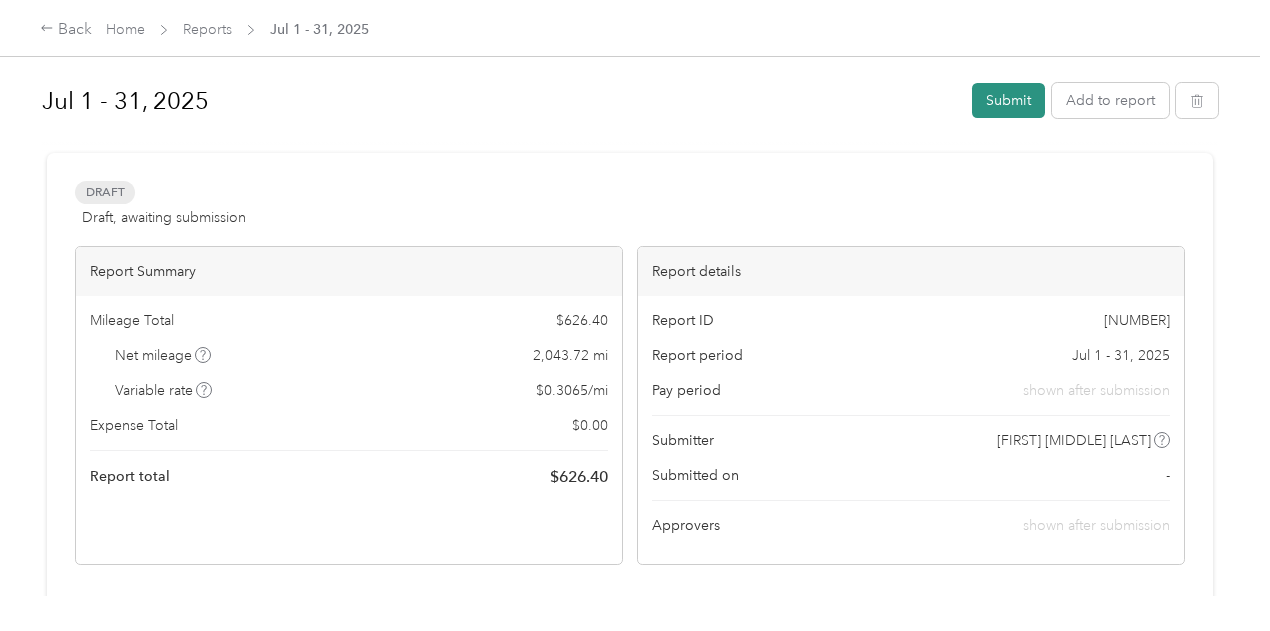 click on "Submit" at bounding box center (1008, 100) 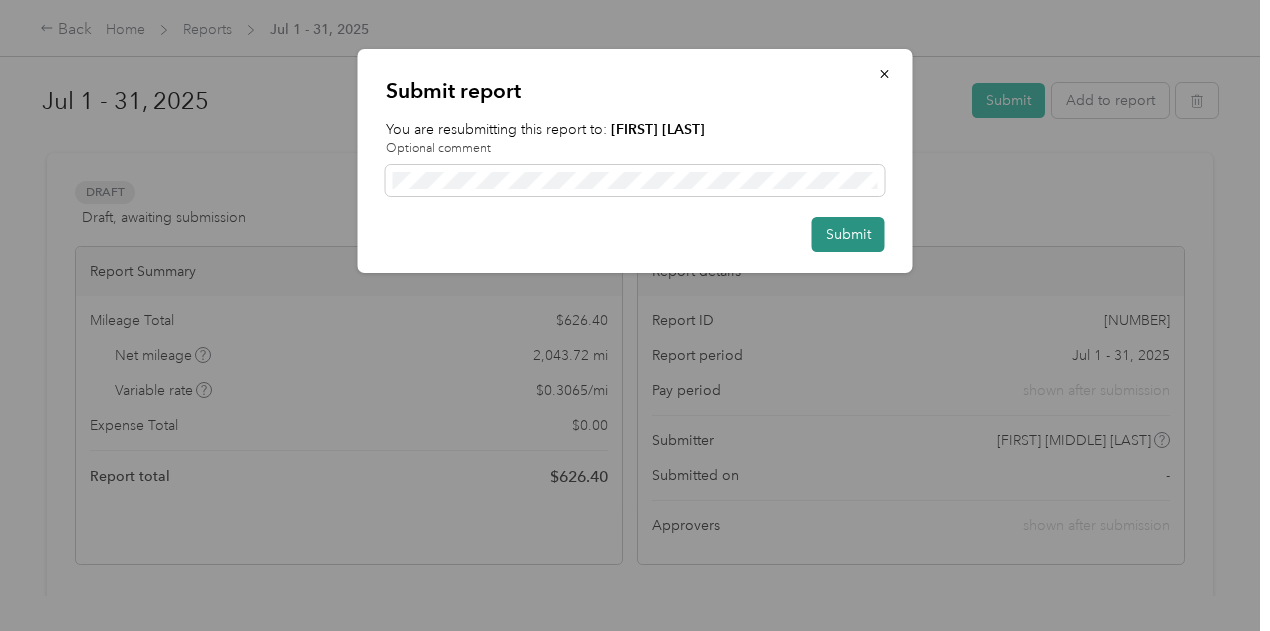 click on "Submit" at bounding box center [848, 234] 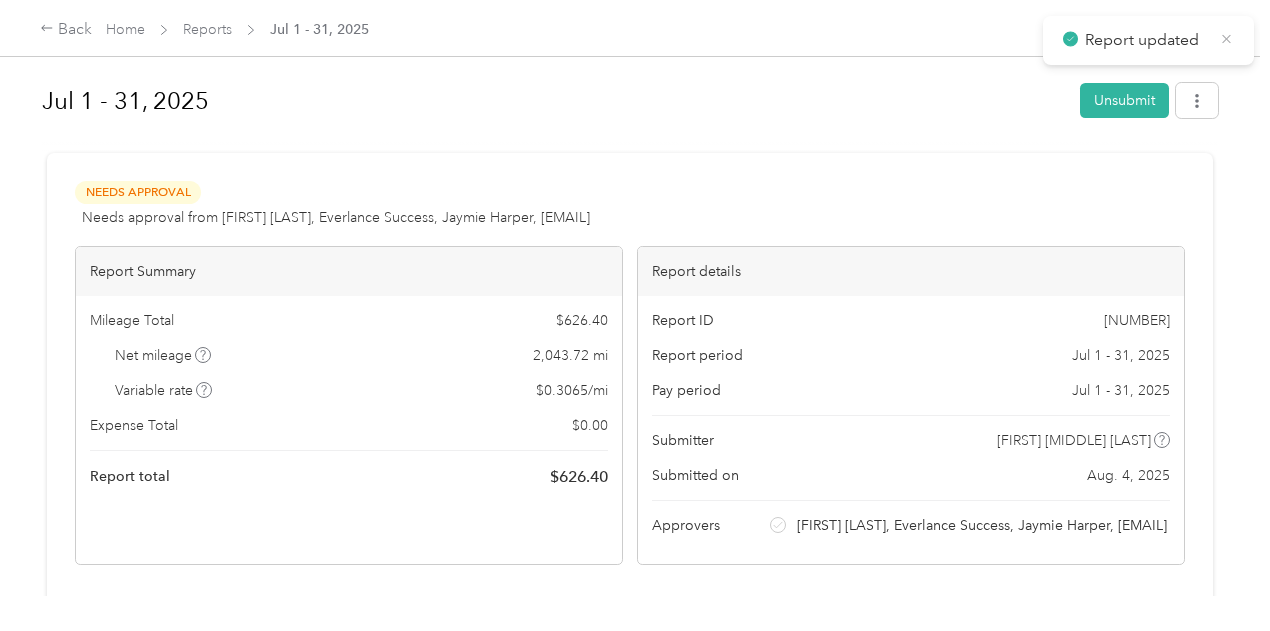 click 